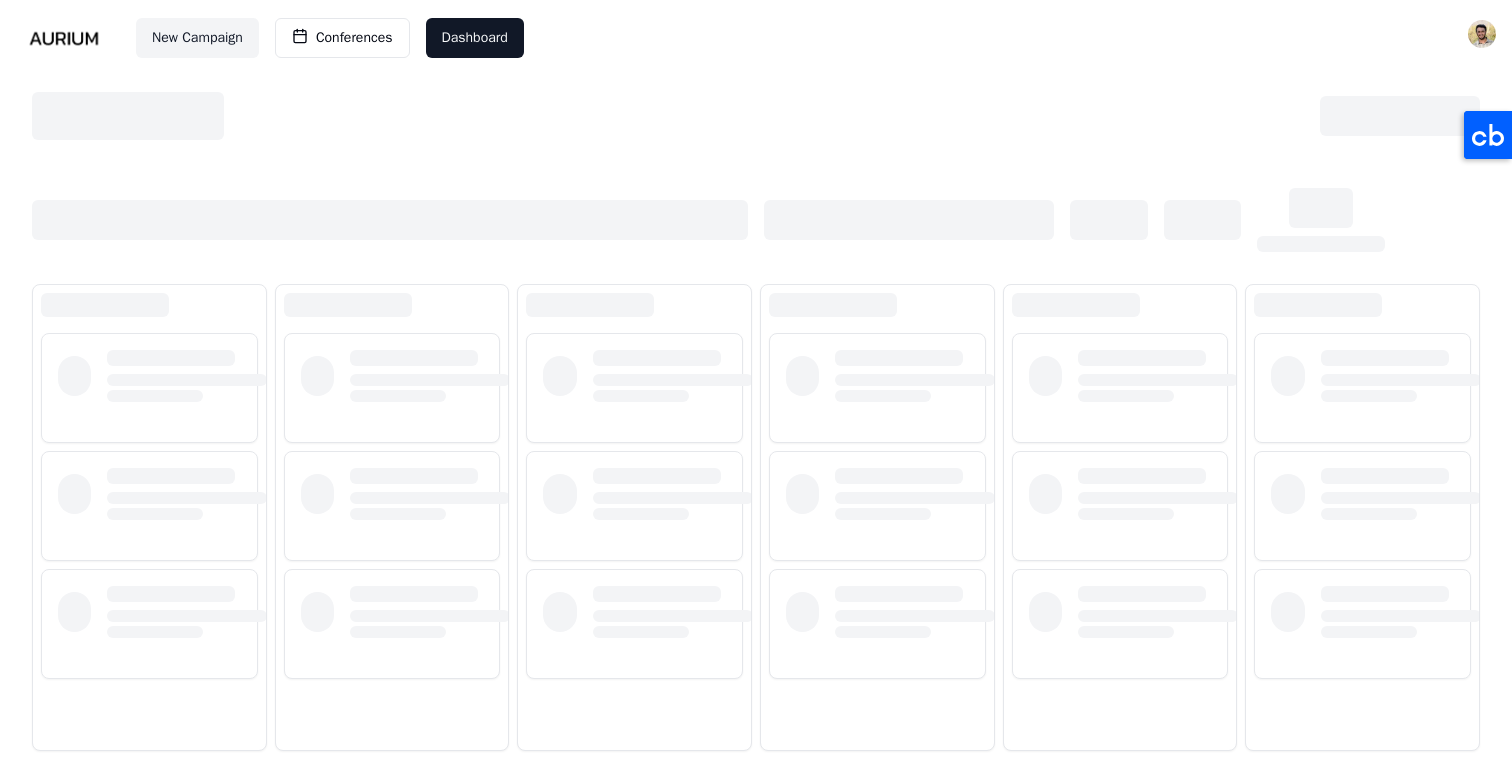 scroll, scrollTop: 0, scrollLeft: 0, axis: both 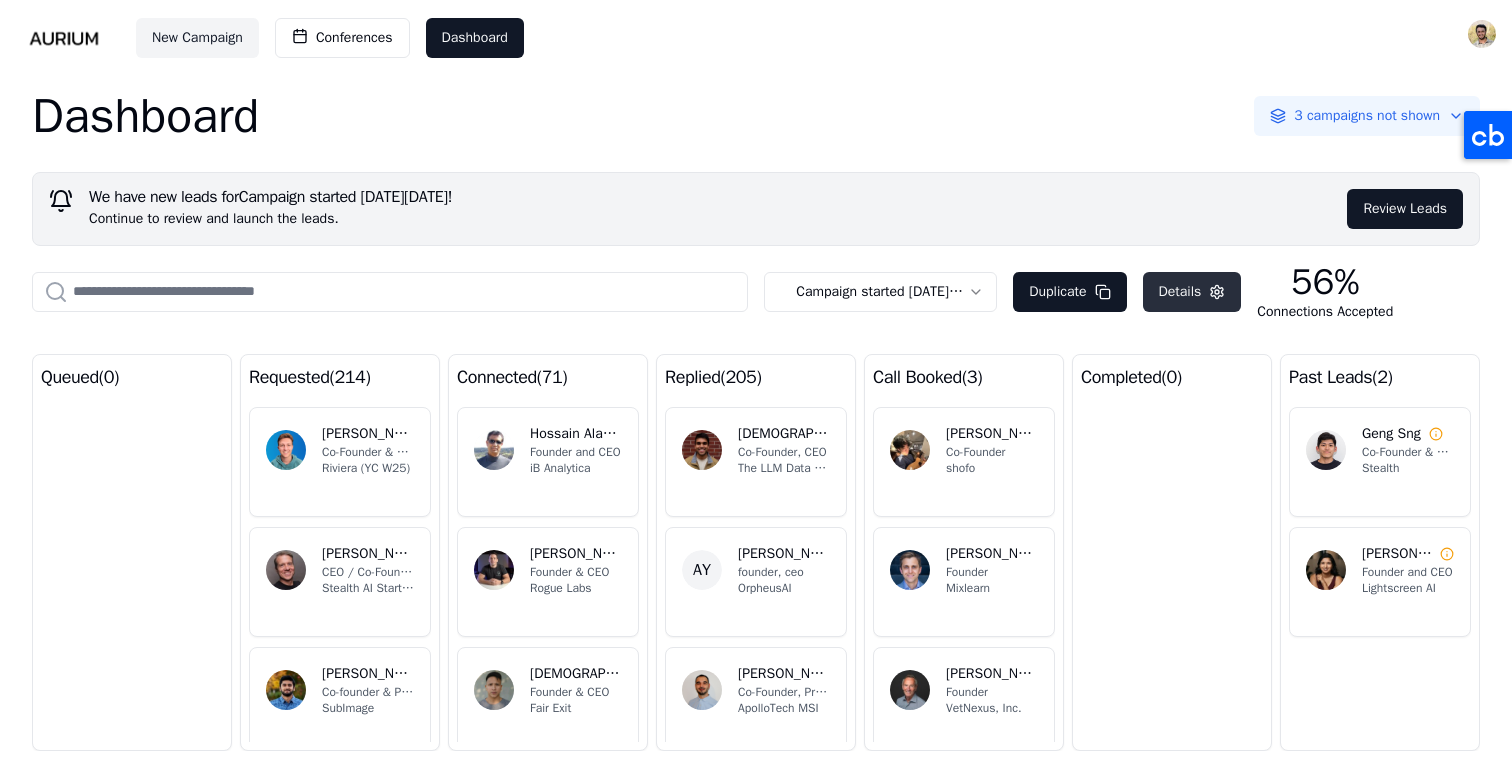 click on "Details" at bounding box center (1192, 292) 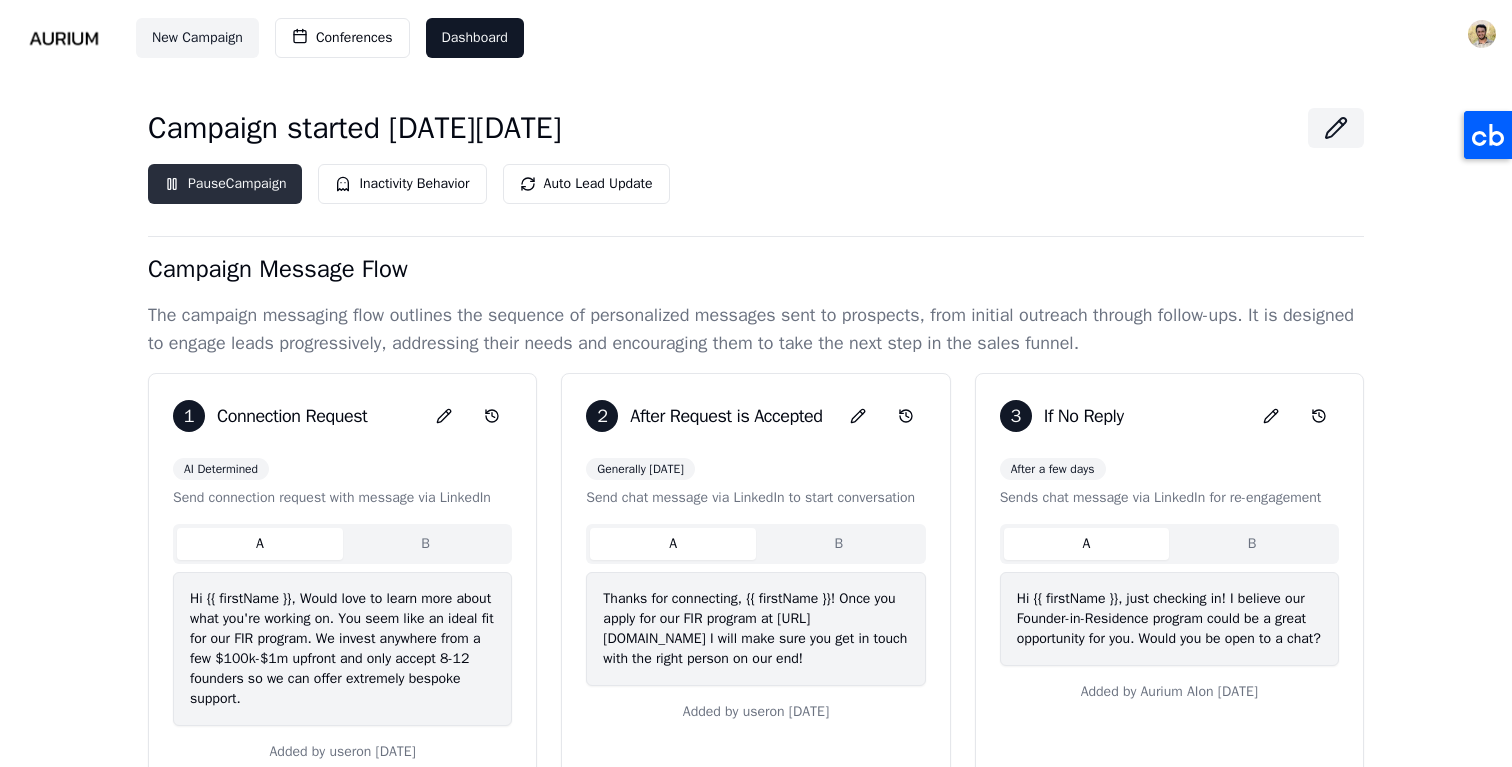 click on "Pause  Campaign" at bounding box center [225, 184] 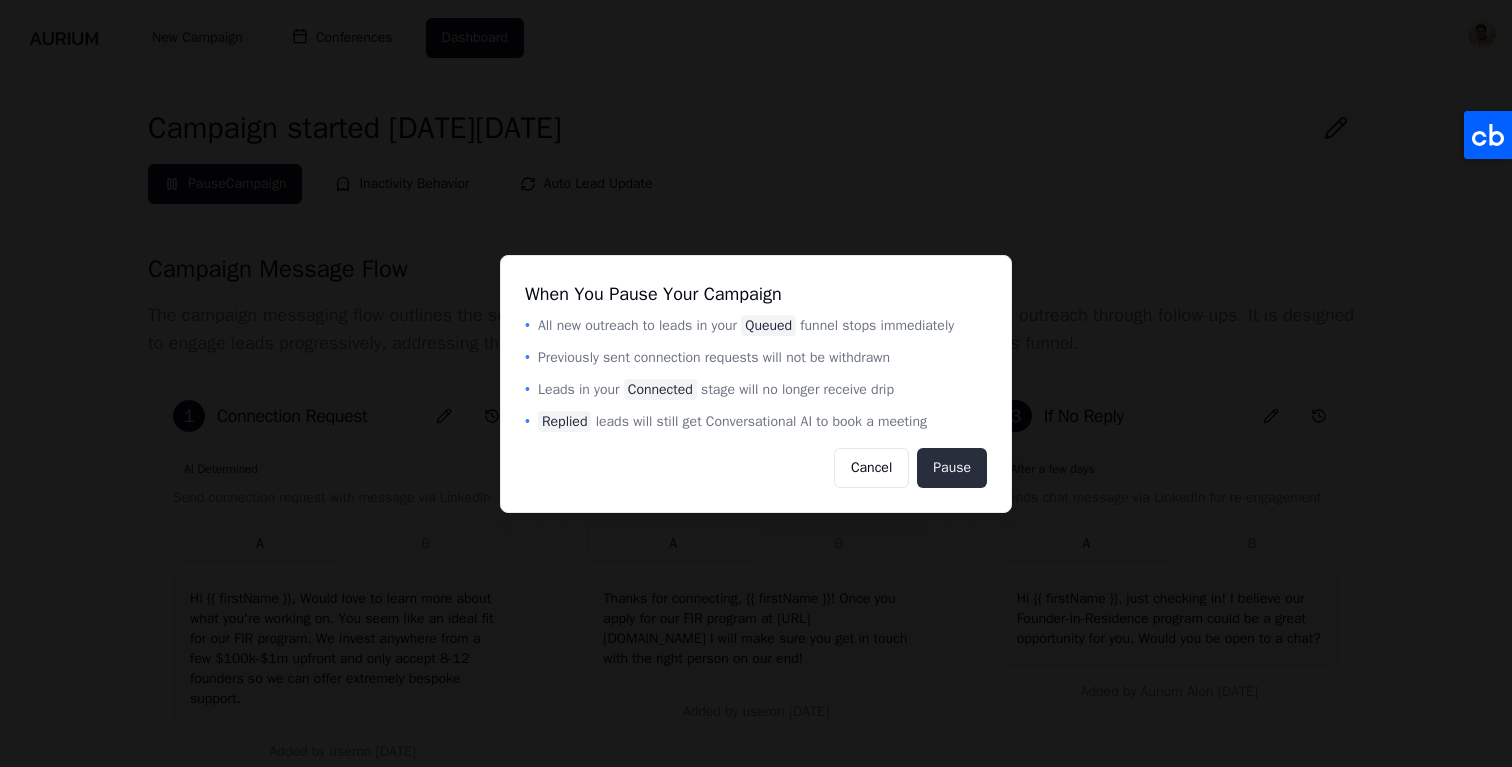 click on "Pause" at bounding box center [952, 468] 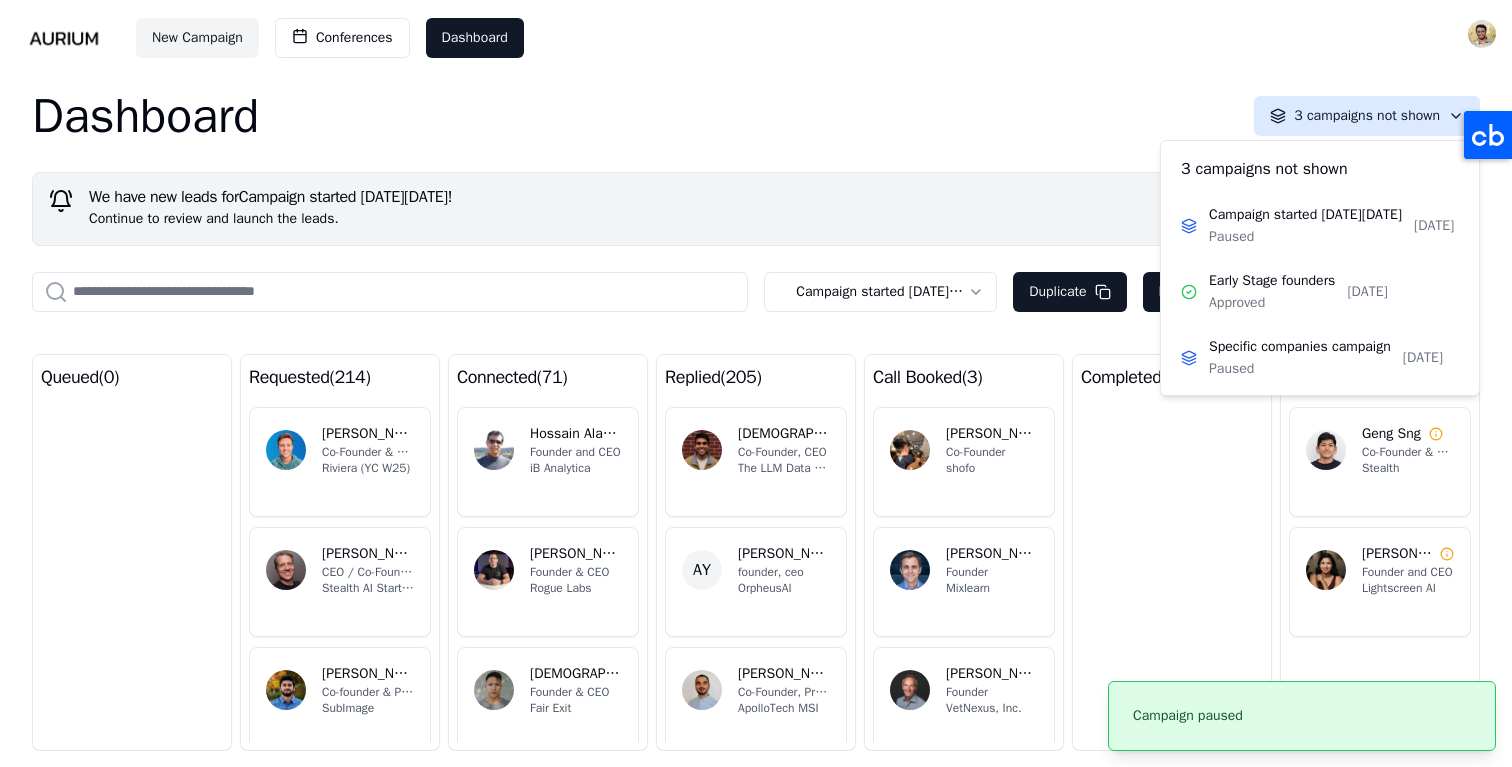 click on "New Campaign Conferences Dashboard Dashboard 3 campaigns not shown We have new leads for  Campaign started on Tue Mar 25 2025 ! Continue to review and launch the leads. Review Leads Campaign started on Tue Mar 25 2025 Duplicate Details 56% Connections Accepted queued  ( 0 ) requested  ( 214 ) SL Shaun Lane Co-Founder & CEO Riviera (YC W25) LL Luc Levesque CEO / Co-Founder Stealth AI Startup. KS Kunaal S. Co-founder & President SubImage KA Ken Acquah Cofounder, CEO Kaizen BL Ben South Lee Co-Founder, CEO (YC F24) Variant connected  ( 71 ) HA Hossain Alamin Founder and CEO iB Analytica ND Nicholas Downer Founder & CEO Rogue Labs CG Christian Garduño Founder & CEO Fair Exit TA Tarun Arora CEO & Co-Founder RevCrew LP Luke Peterson Co-Founder & CEO Digital.Thing(s) replied  ( 205 ) DK Daanish Khazi Co-Founder, CEO The LLM Data Company (YC X25) AY Aiden Young founder, ceo OrpheusAI SA Skender Alickolli Co-Founder, President and Roboticist ApolloTech MSI SC Sean C. Co-Founder Dragoon Technology LLC �M Honr  ( 3 )" at bounding box center [756, 383] 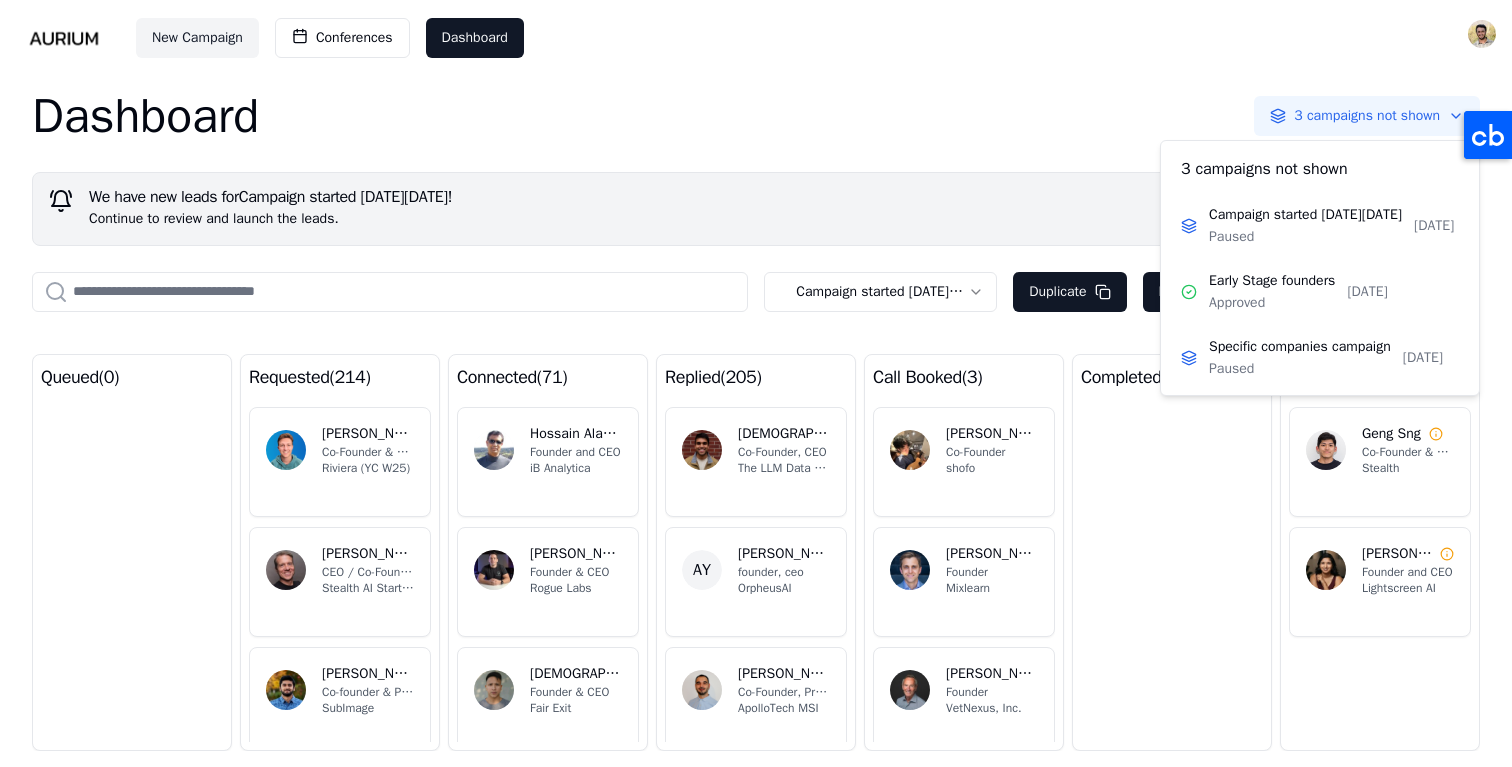 click on "Early Stage founders  Approved [DATE]" at bounding box center (1284, 292) 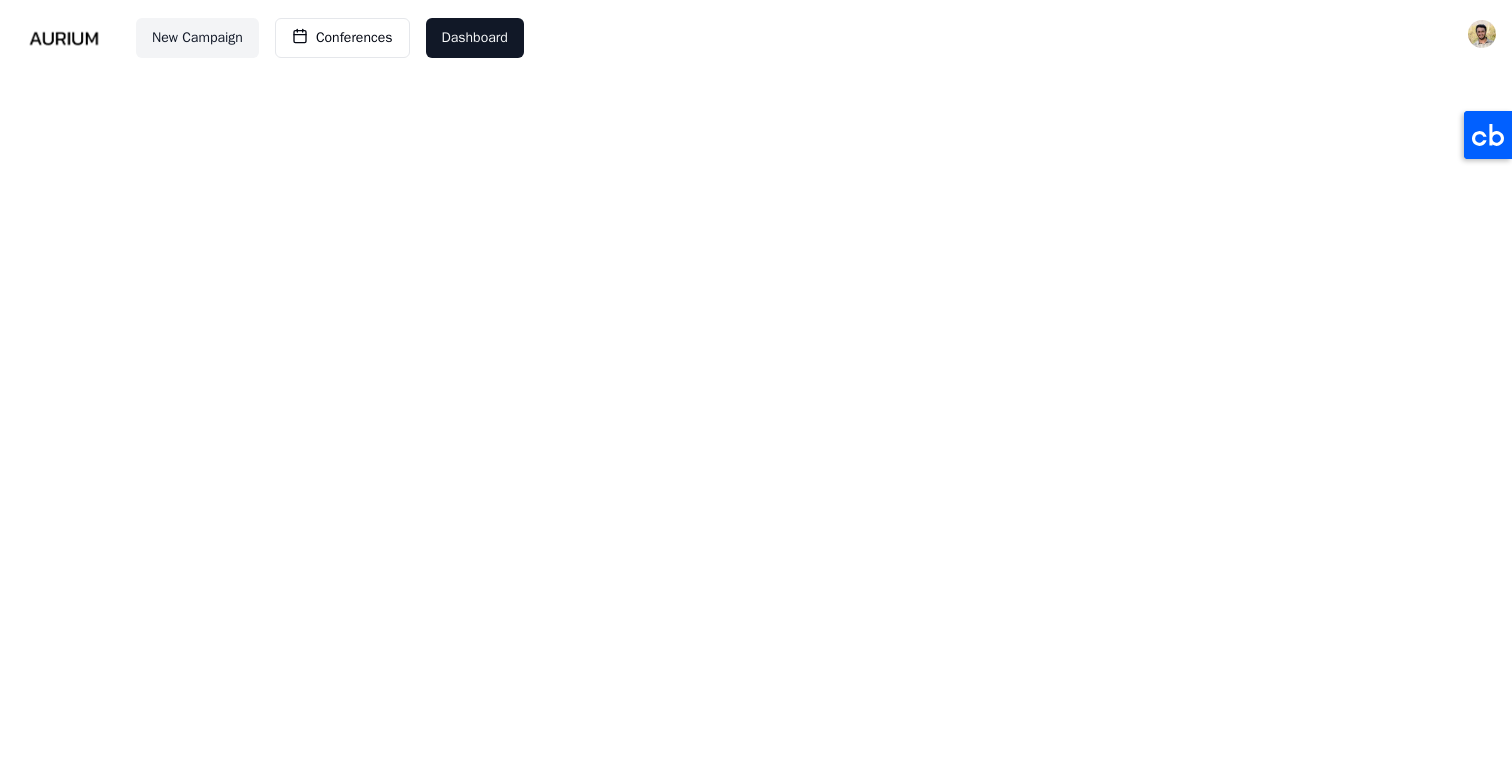 scroll, scrollTop: 0, scrollLeft: 0, axis: both 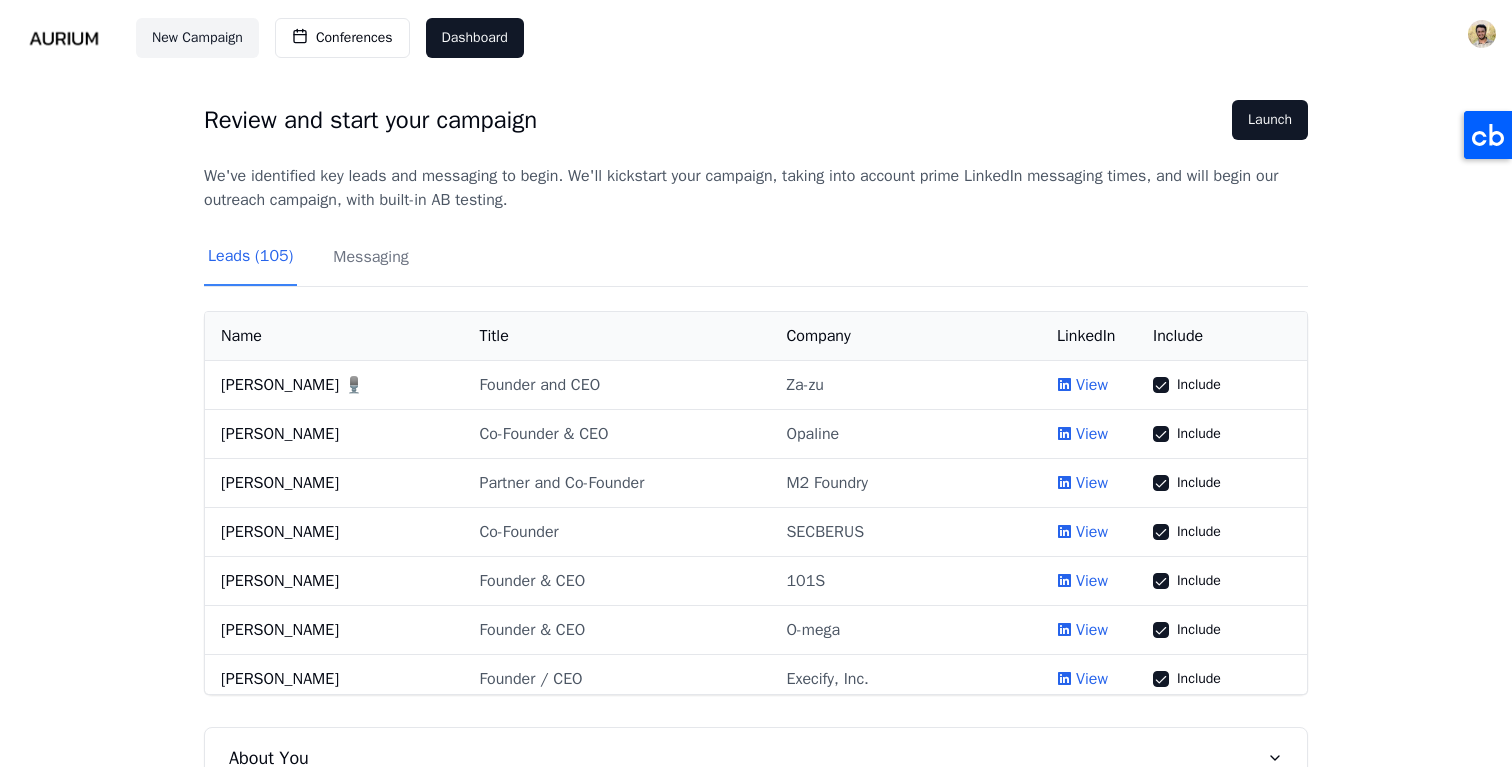 click at bounding box center [64, 38] 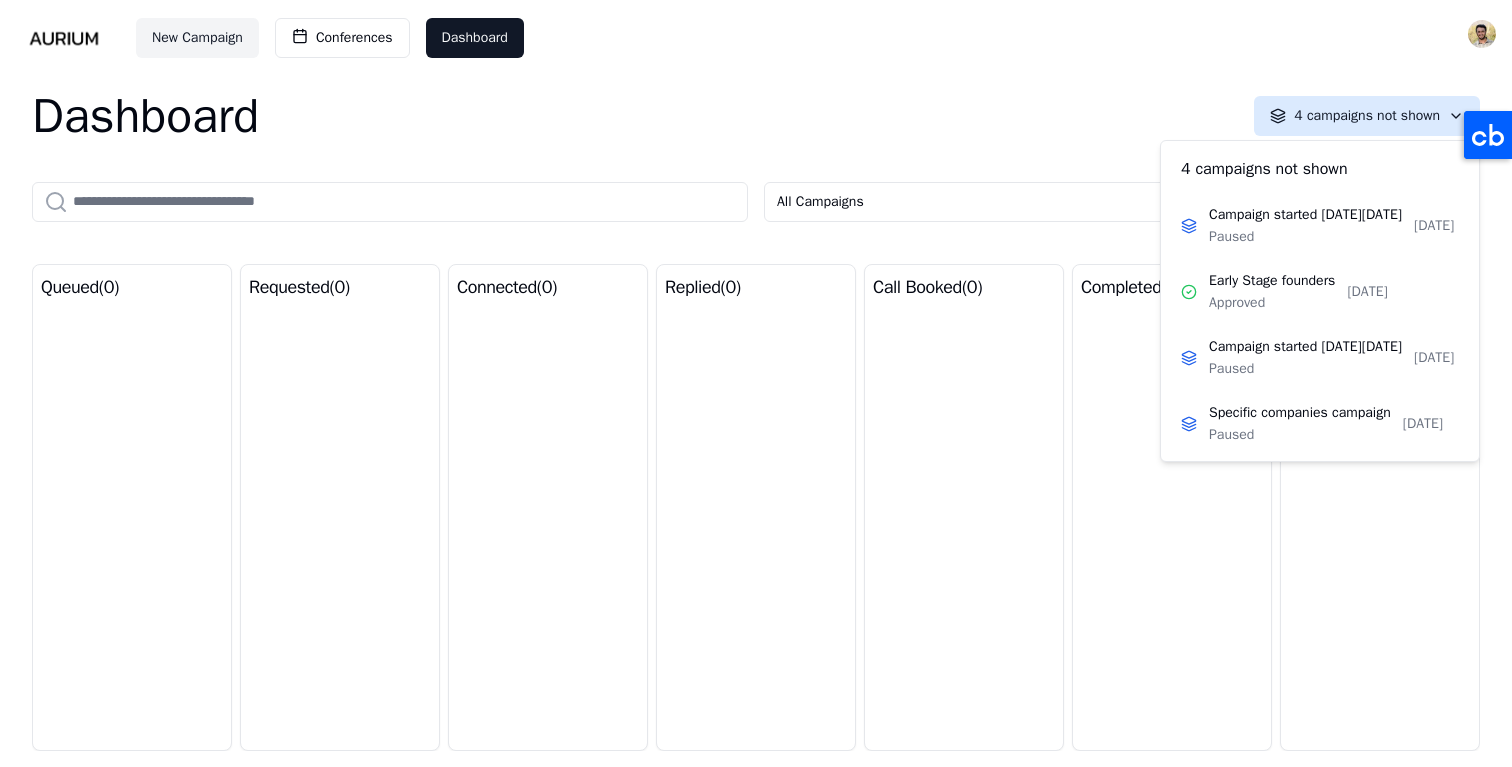 click on "New Campaign Conferences Dashboard Dashboard 4 campaigns not shown All Campaigns 0 Connections Accepted queued  ( 0 ) requested  ( 0 ) connected  ( 0 ) replied  ( 0 ) call booked  ( 0 ) completed  ( 0 ) past leads  ( 0 ) Aurium 4 campaigns not shown Campaign started [DATE][DATE] Paused [DATE] Early Stage founders  Approved [DATE] Campaign started [DATE][DATE] Paused [DATE] Specific companies campaign  Paused [DATE]" at bounding box center [756, 383] 